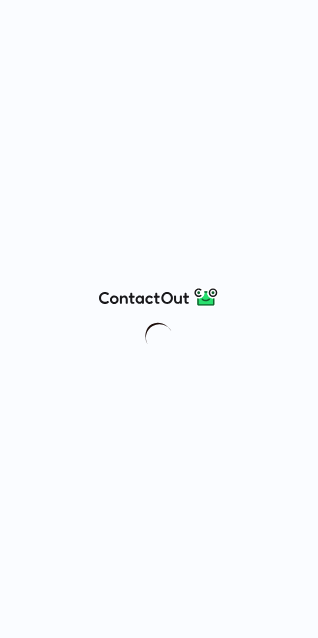 scroll, scrollTop: 0, scrollLeft: 0, axis: both 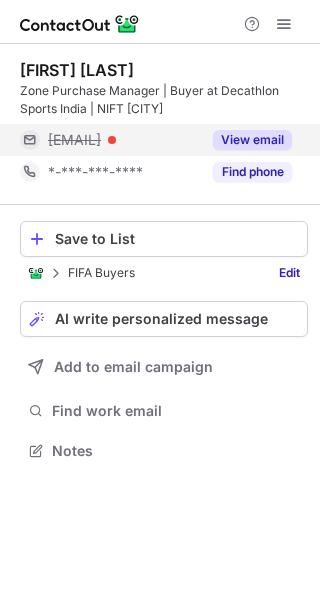 click on "View email" at bounding box center [252, 140] 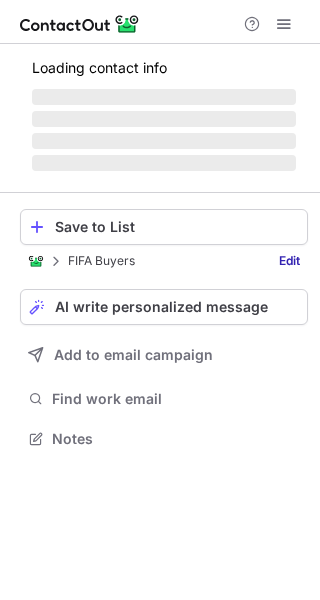 scroll, scrollTop: 0, scrollLeft: 0, axis: both 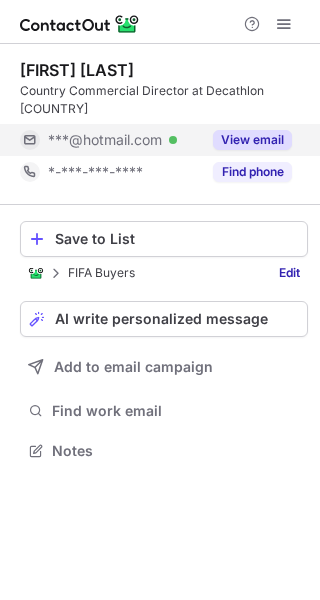 click on "View email" at bounding box center [252, 140] 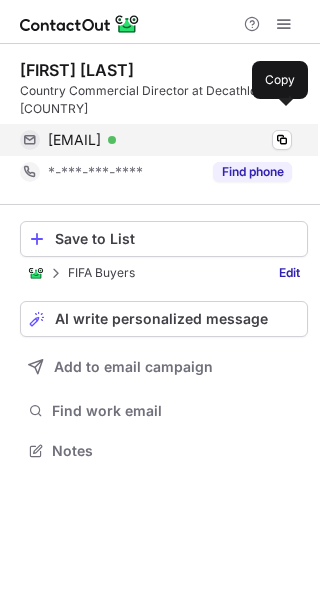click on "parentmarie29@hotmail.com" at bounding box center (74, 140) 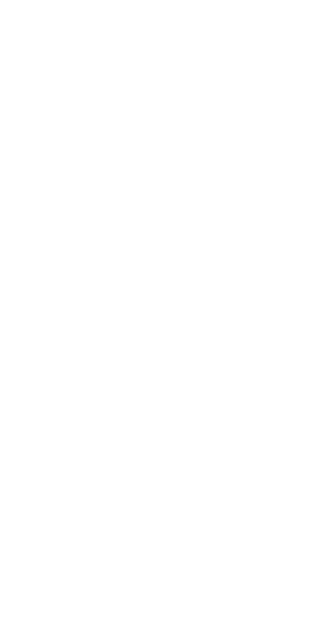 scroll, scrollTop: 0, scrollLeft: 0, axis: both 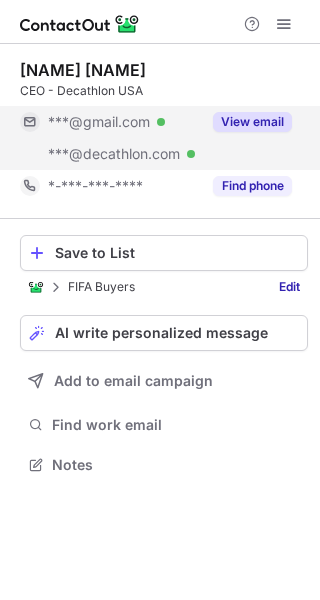 click on "View email" at bounding box center [252, 122] 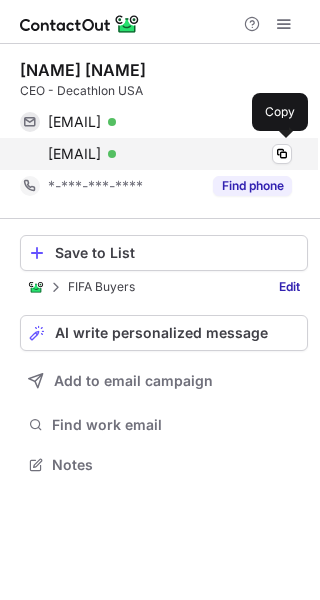 click on "sebastien.magoutier@decathlon.com" at bounding box center (74, 154) 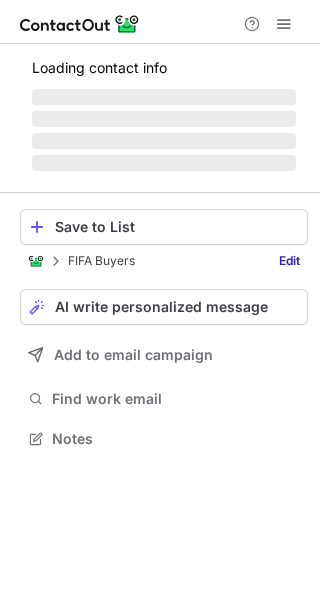 scroll, scrollTop: 0, scrollLeft: 0, axis: both 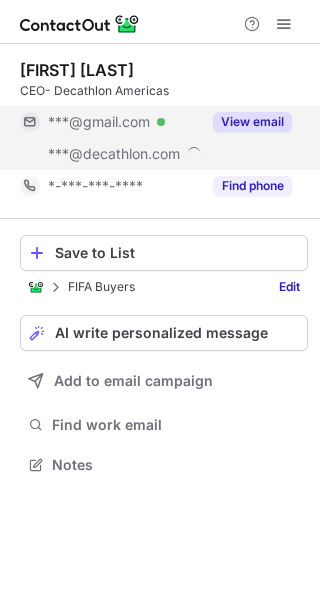 click on "View email" at bounding box center (252, 122) 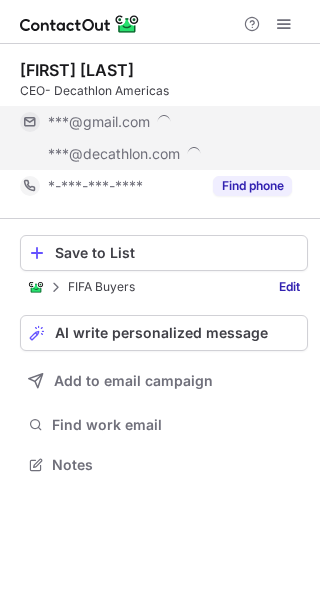 scroll, scrollTop: 10, scrollLeft: 10, axis: both 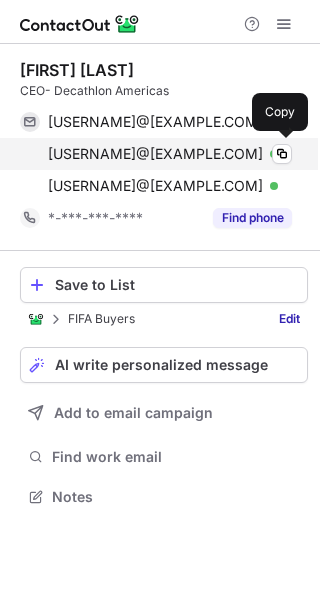 click on "adriana.peon@decathlon.com" at bounding box center (155, 154) 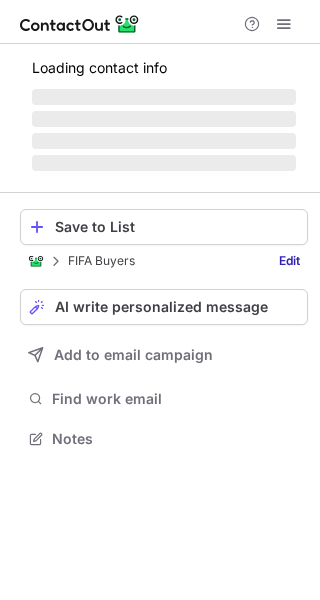 scroll, scrollTop: 0, scrollLeft: 0, axis: both 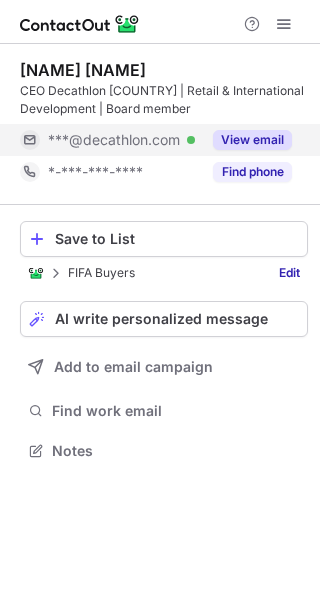 click on "View email" 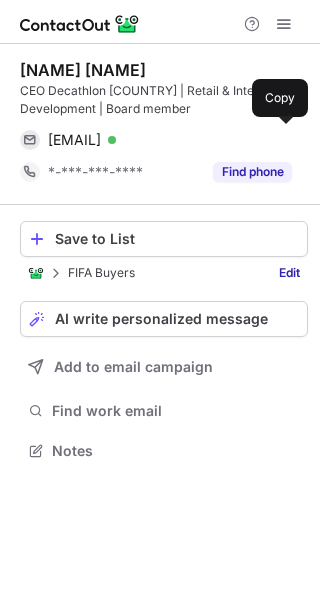 click on "[EMAIL]" 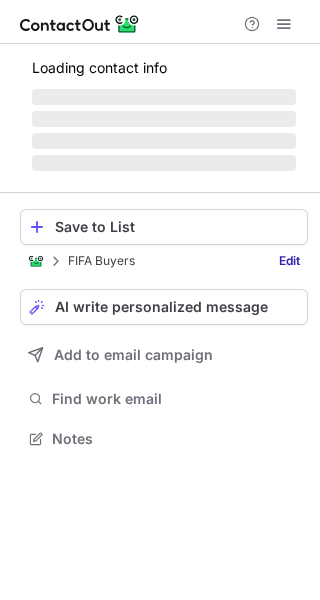scroll, scrollTop: 0, scrollLeft: 0, axis: both 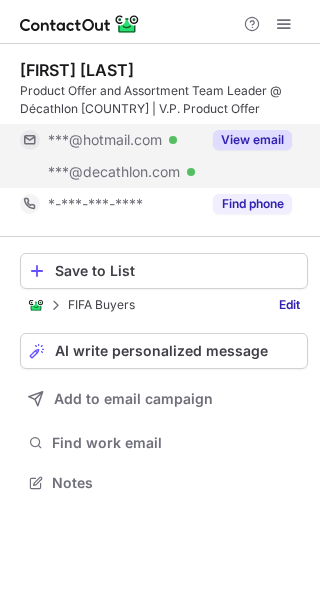 click on "View email" at bounding box center [252, 140] 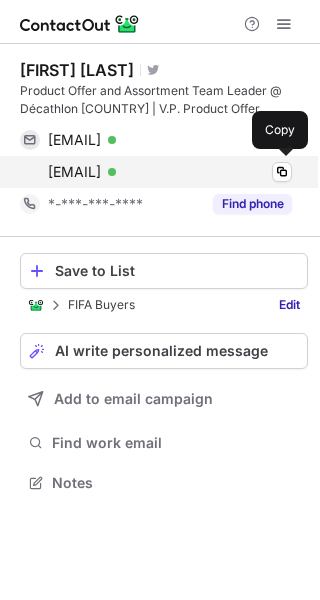 click on "stephane.marchioni@decathlon.com" at bounding box center [74, 172] 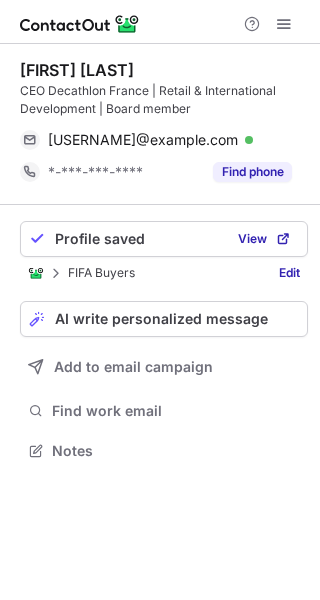 scroll, scrollTop: 0, scrollLeft: 0, axis: both 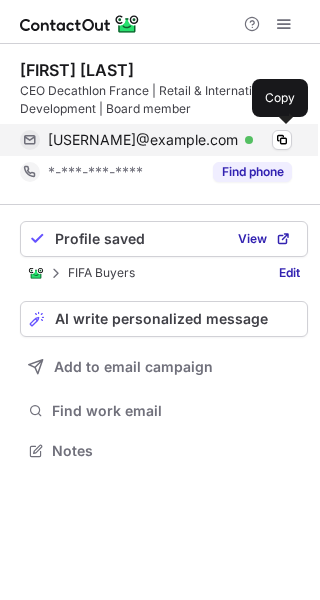 click on "[USERNAME]@example.com" at bounding box center (143, 140) 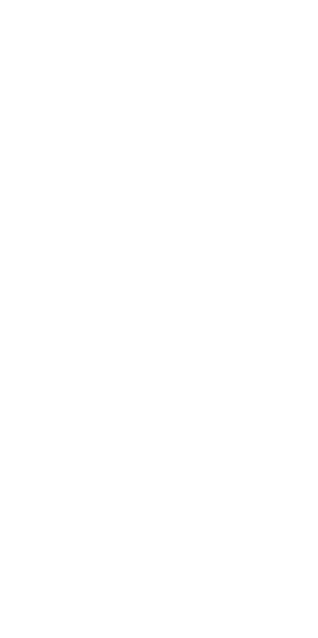 scroll, scrollTop: 0, scrollLeft: 0, axis: both 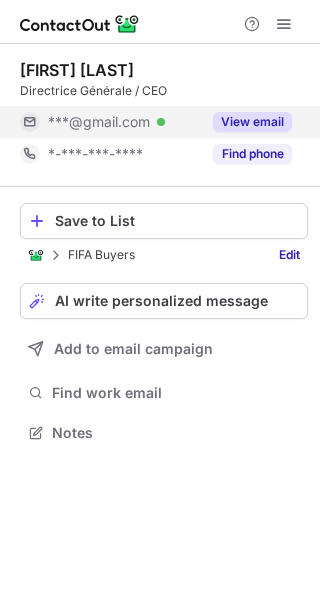 click on "View email" at bounding box center (252, 122) 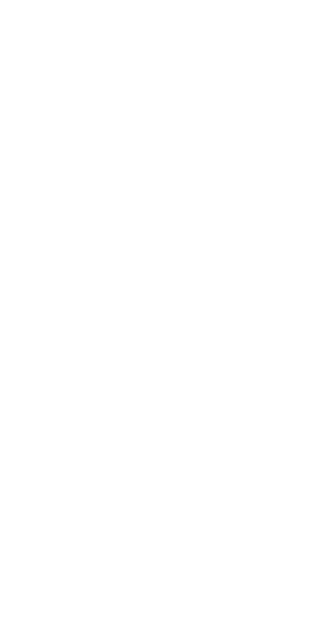 scroll, scrollTop: 0, scrollLeft: 0, axis: both 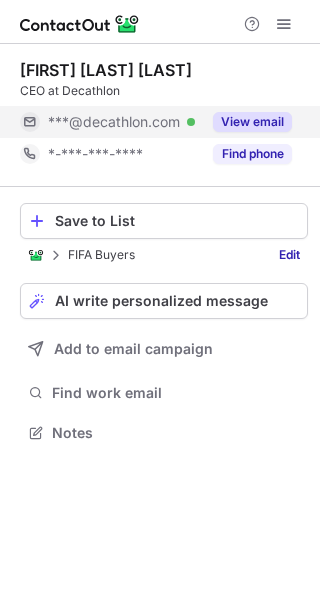 click on "View email" at bounding box center (252, 122) 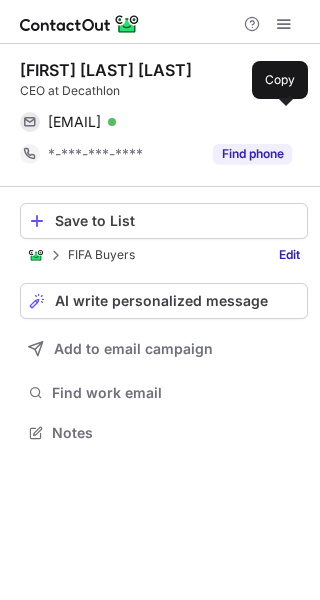 click on "javier.lopez@decathlon.com Verified" at bounding box center [170, 122] 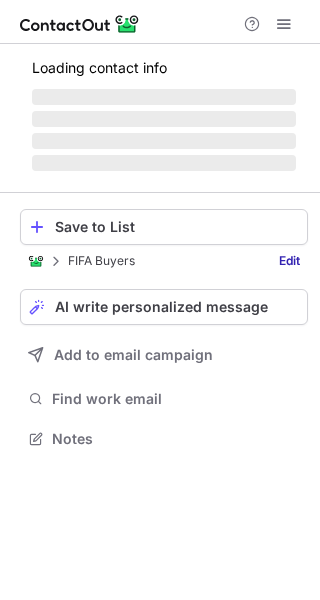 scroll, scrollTop: 0, scrollLeft: 0, axis: both 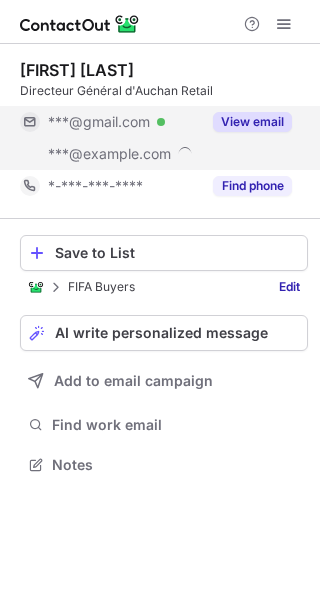 click on "View email" at bounding box center (252, 122) 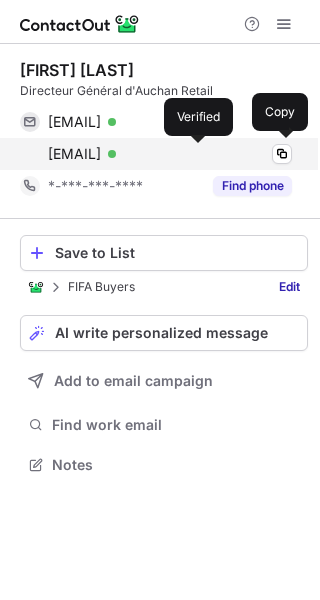 click on "gdarrasse@auchan.fr" at bounding box center (74, 154) 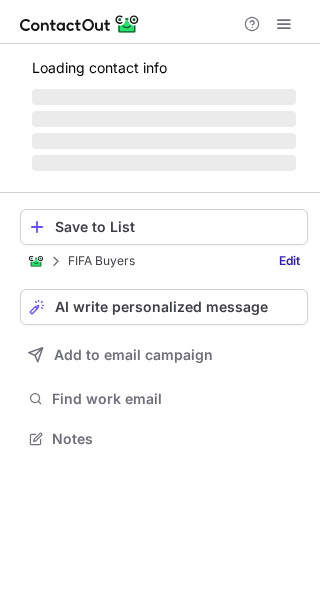scroll, scrollTop: 0, scrollLeft: 0, axis: both 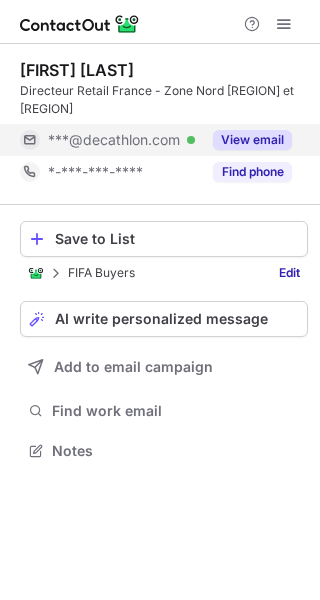 click on "View email" at bounding box center (252, 140) 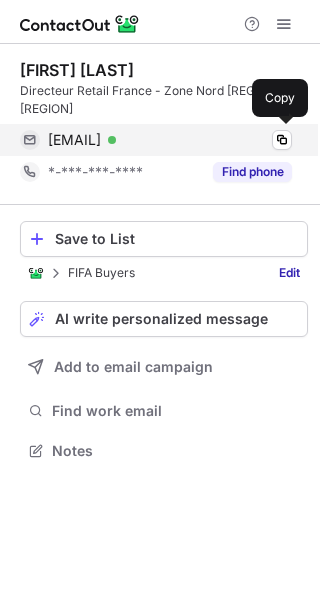 click on "[EMAIL]" at bounding box center [74, 140] 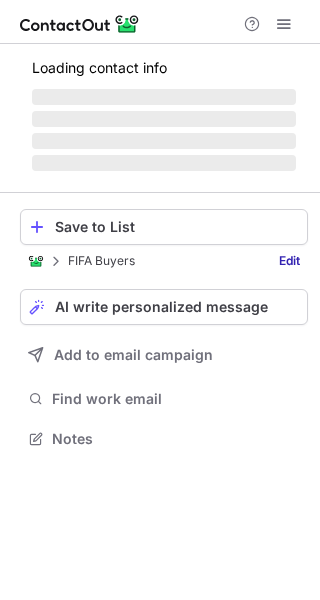 scroll, scrollTop: 0, scrollLeft: 0, axis: both 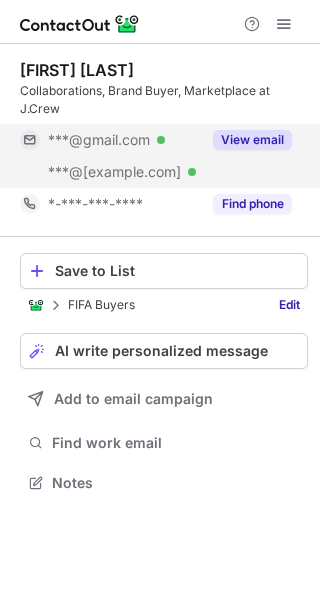 click on "***@[example.com] Verified" at bounding box center [124, 172] 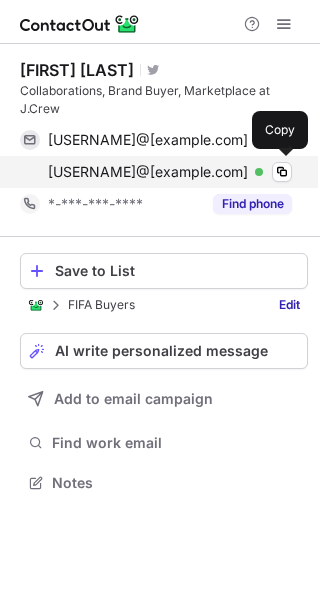 click on "[USERNAME]@[example.com]" at bounding box center (148, 172) 